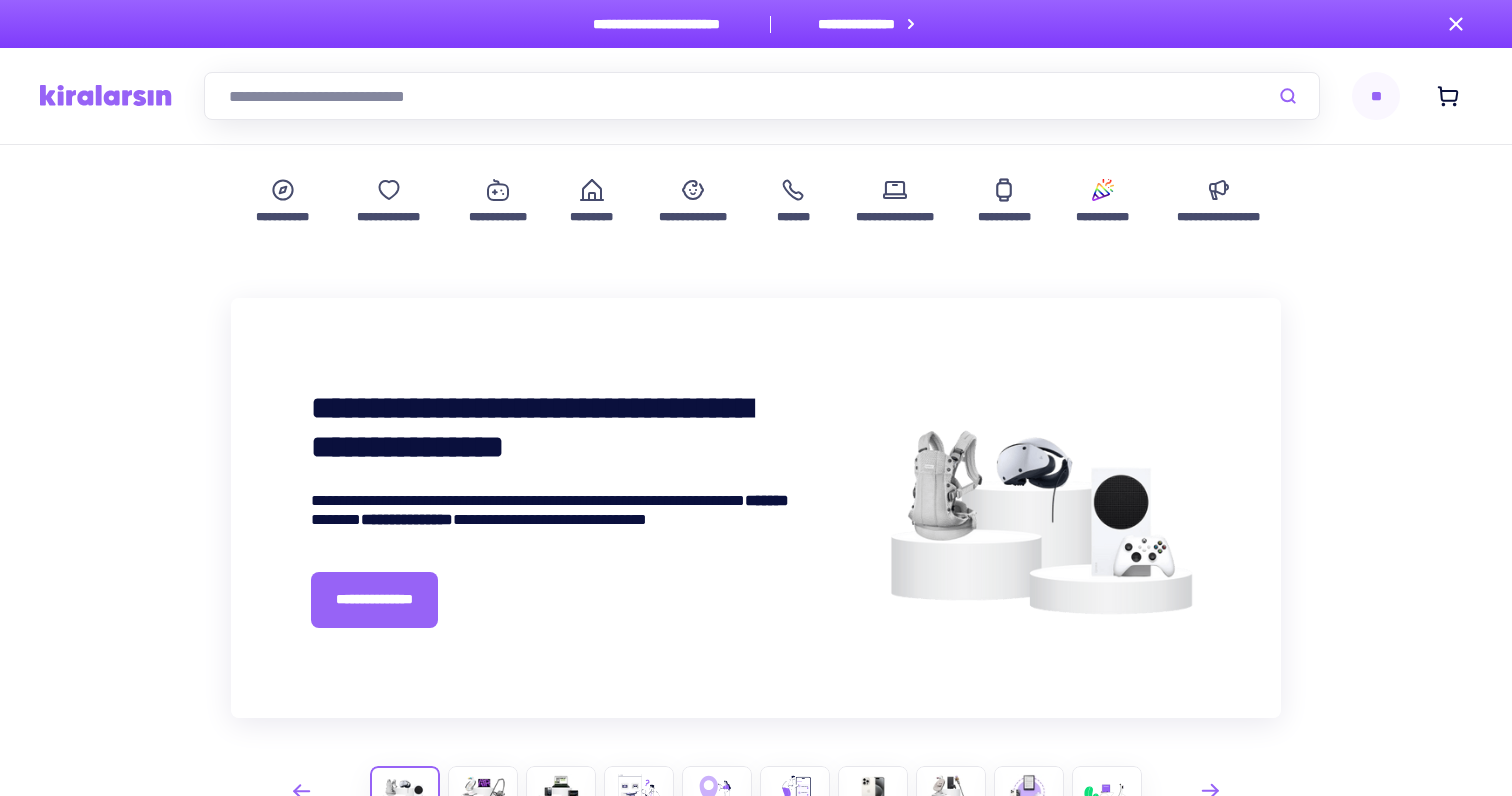 scroll, scrollTop: 0, scrollLeft: 0, axis: both 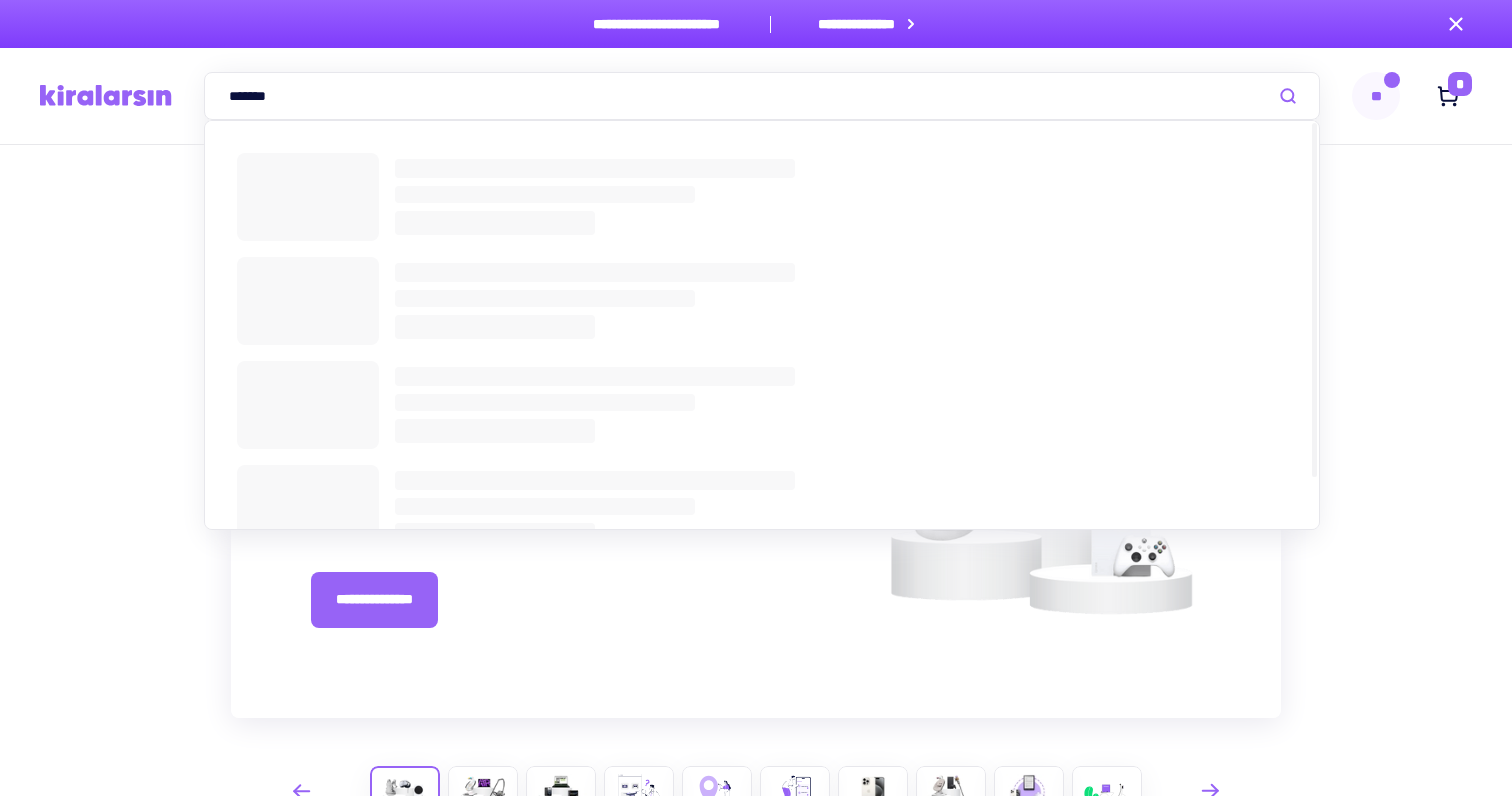 type on "*******" 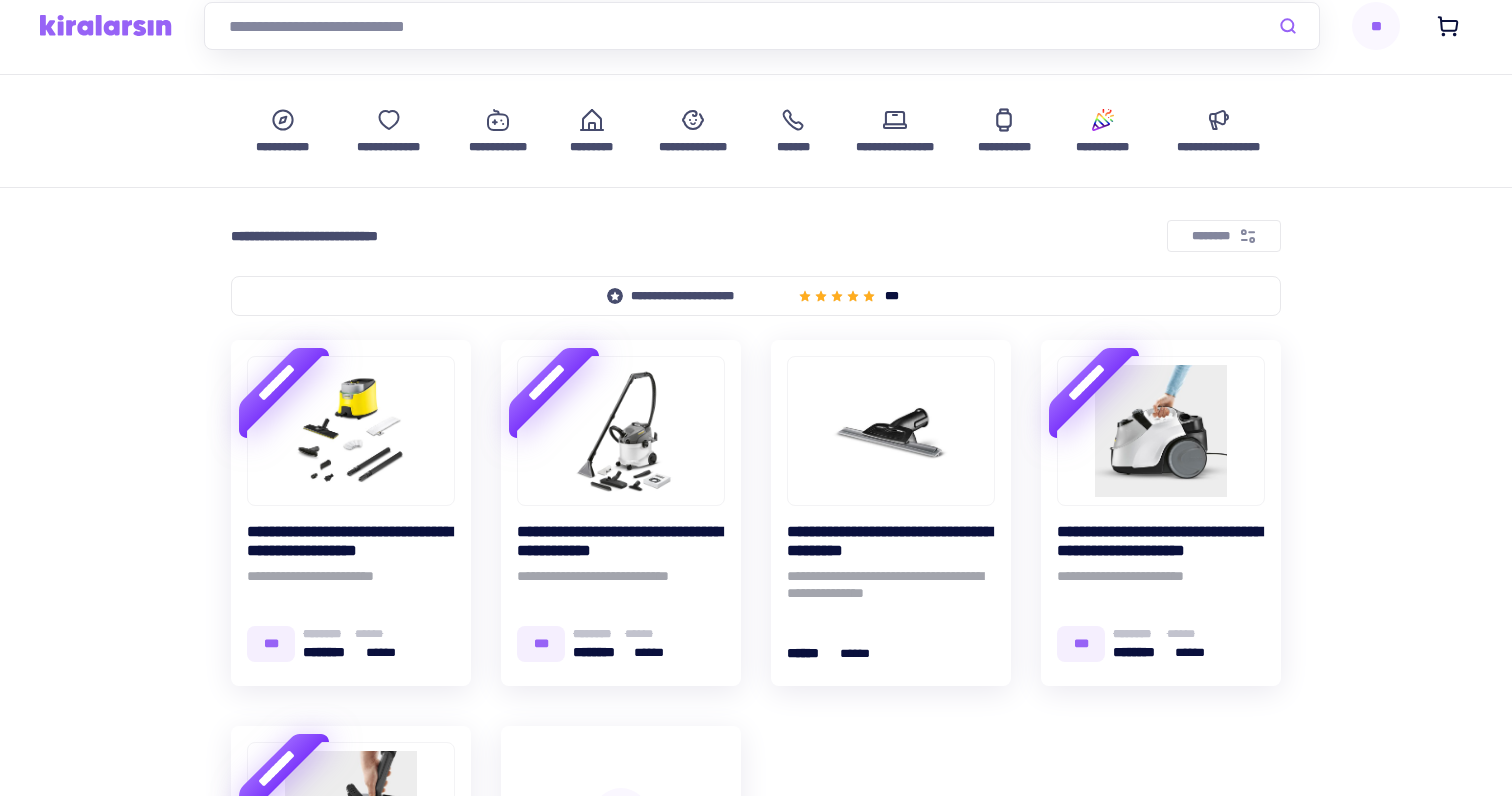 scroll, scrollTop: 148, scrollLeft: 0, axis: vertical 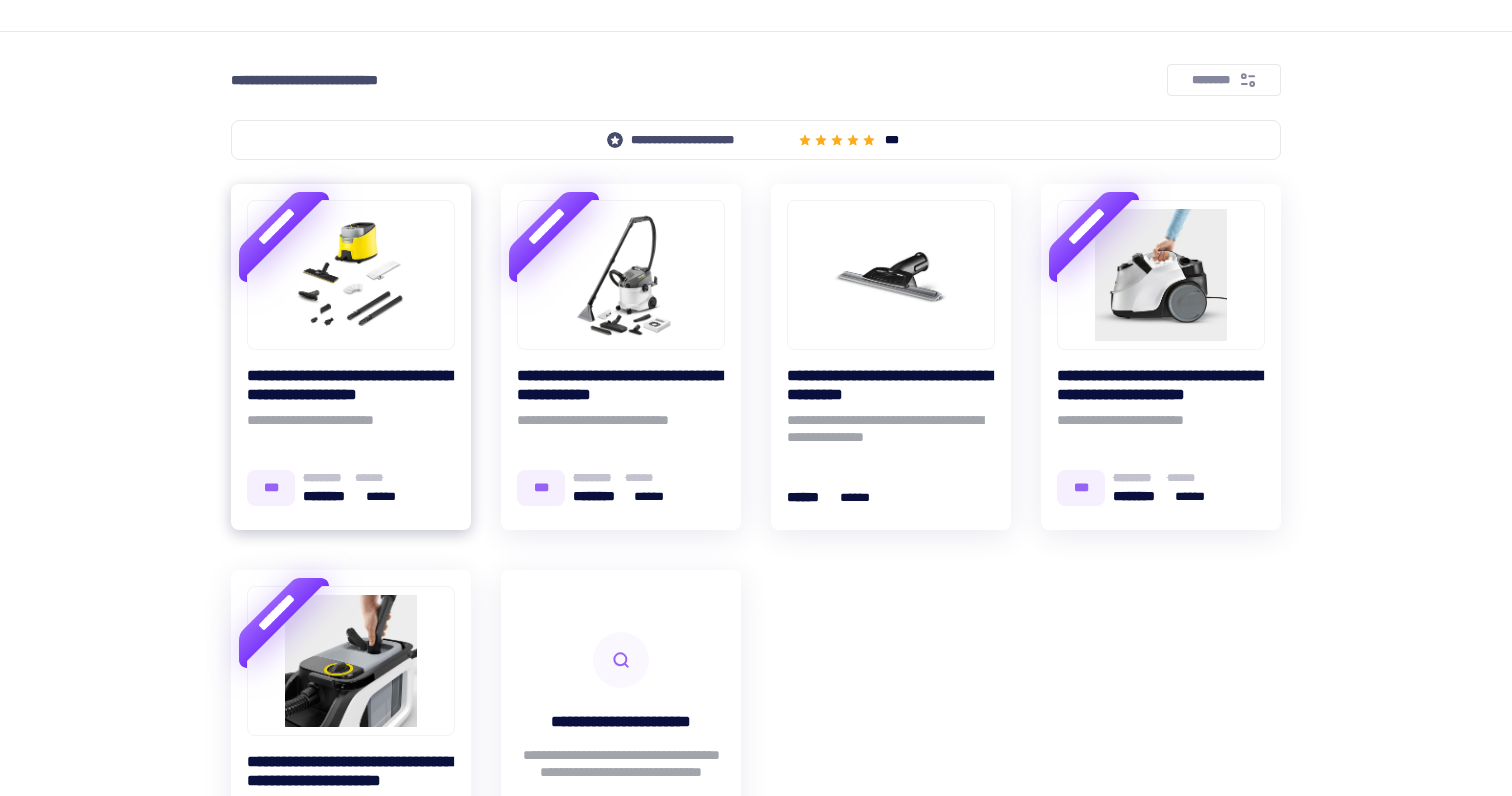 click at bounding box center (351, 275) 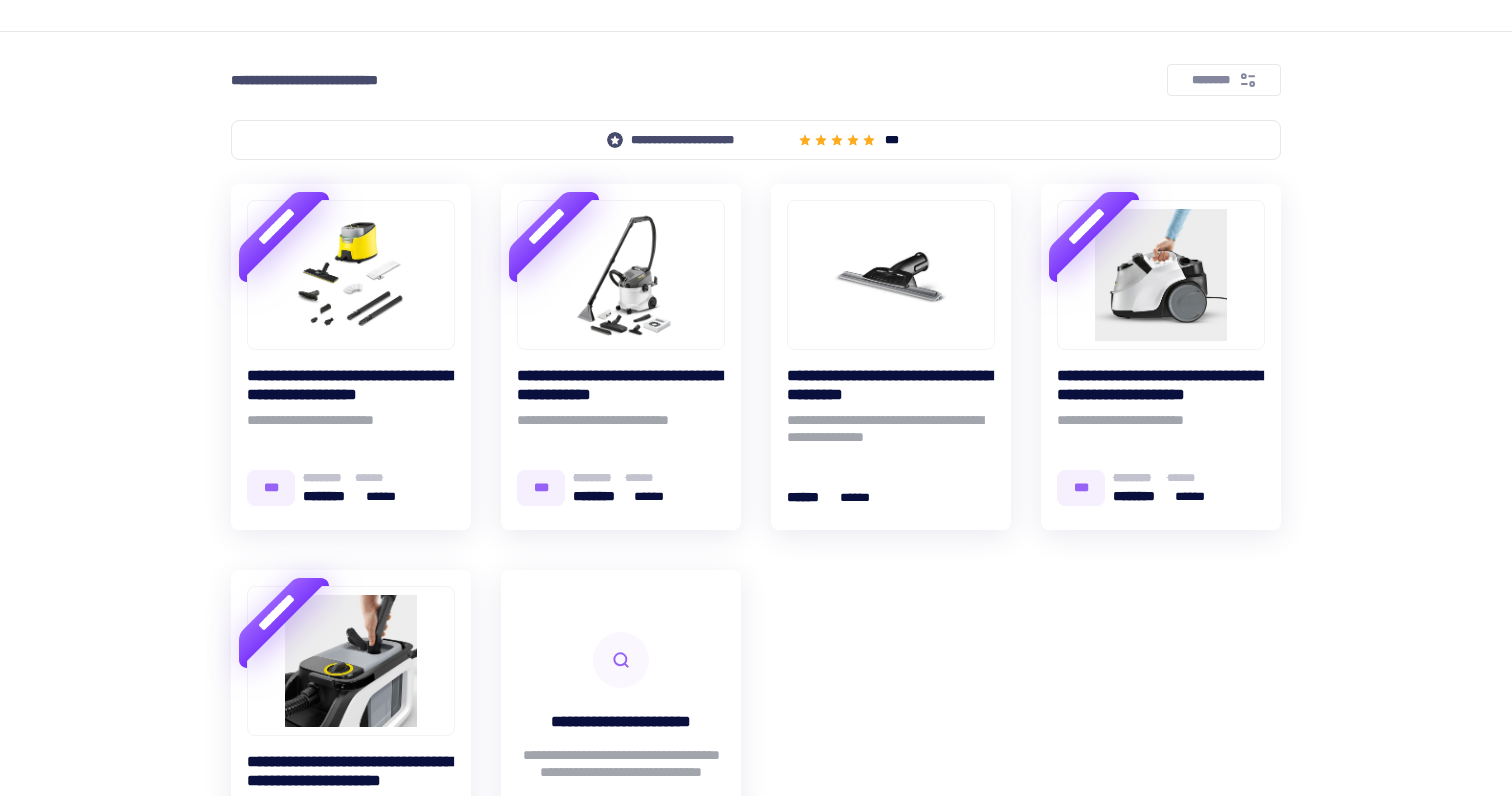 click on "**********" at bounding box center [756, 550] 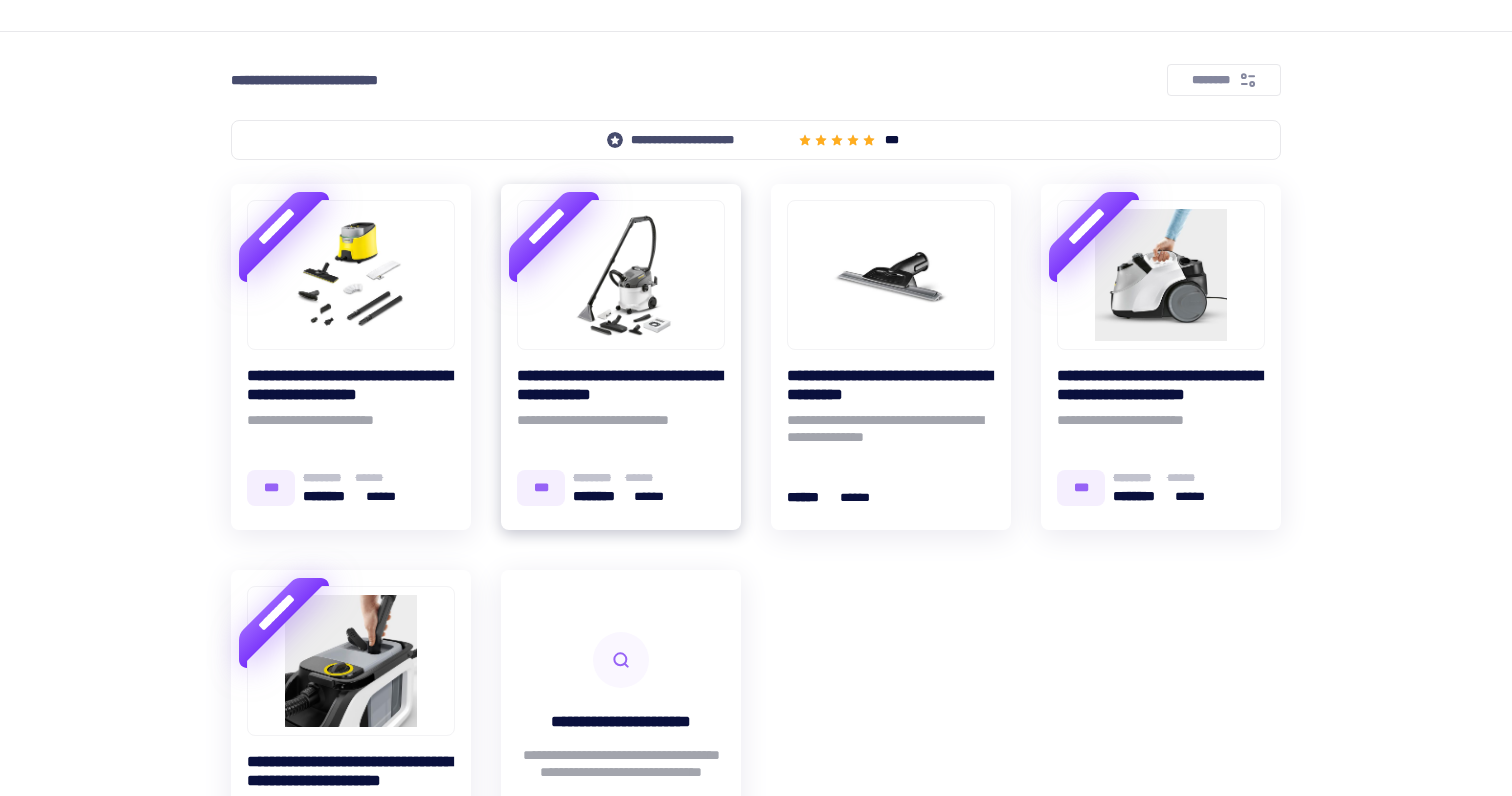 click at bounding box center [621, 275] 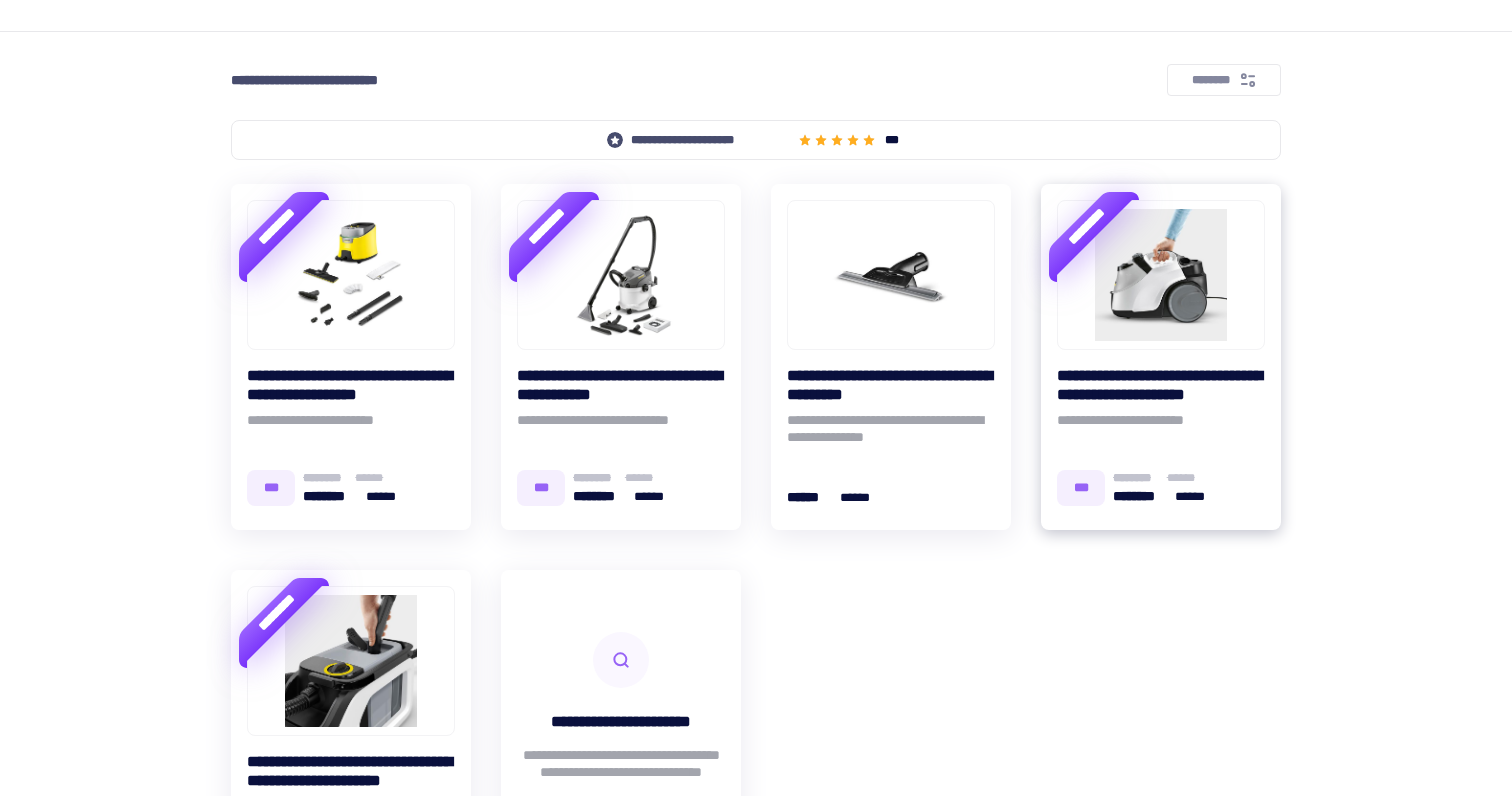 click at bounding box center [1161, 275] 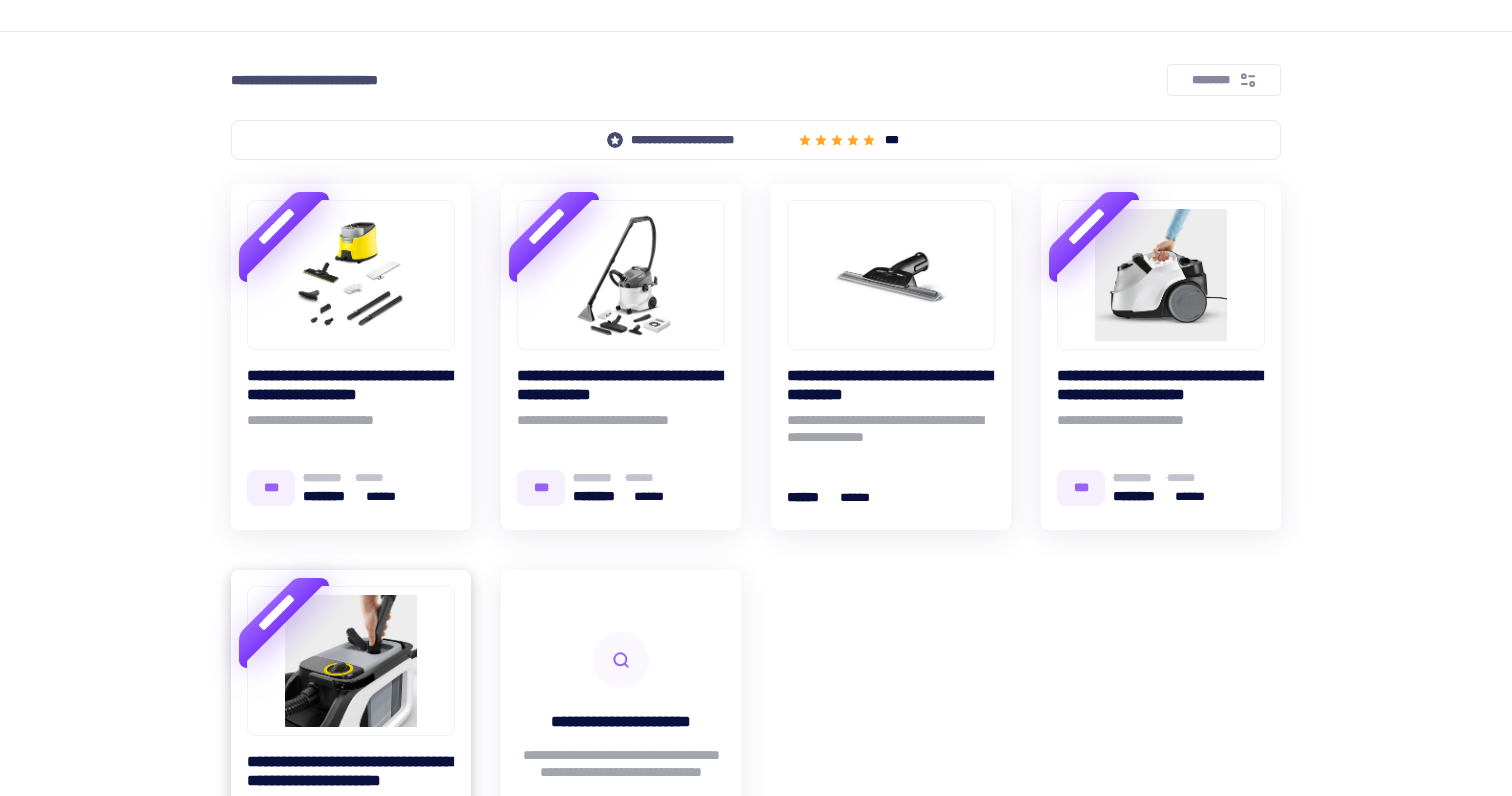 click at bounding box center [351, 661] 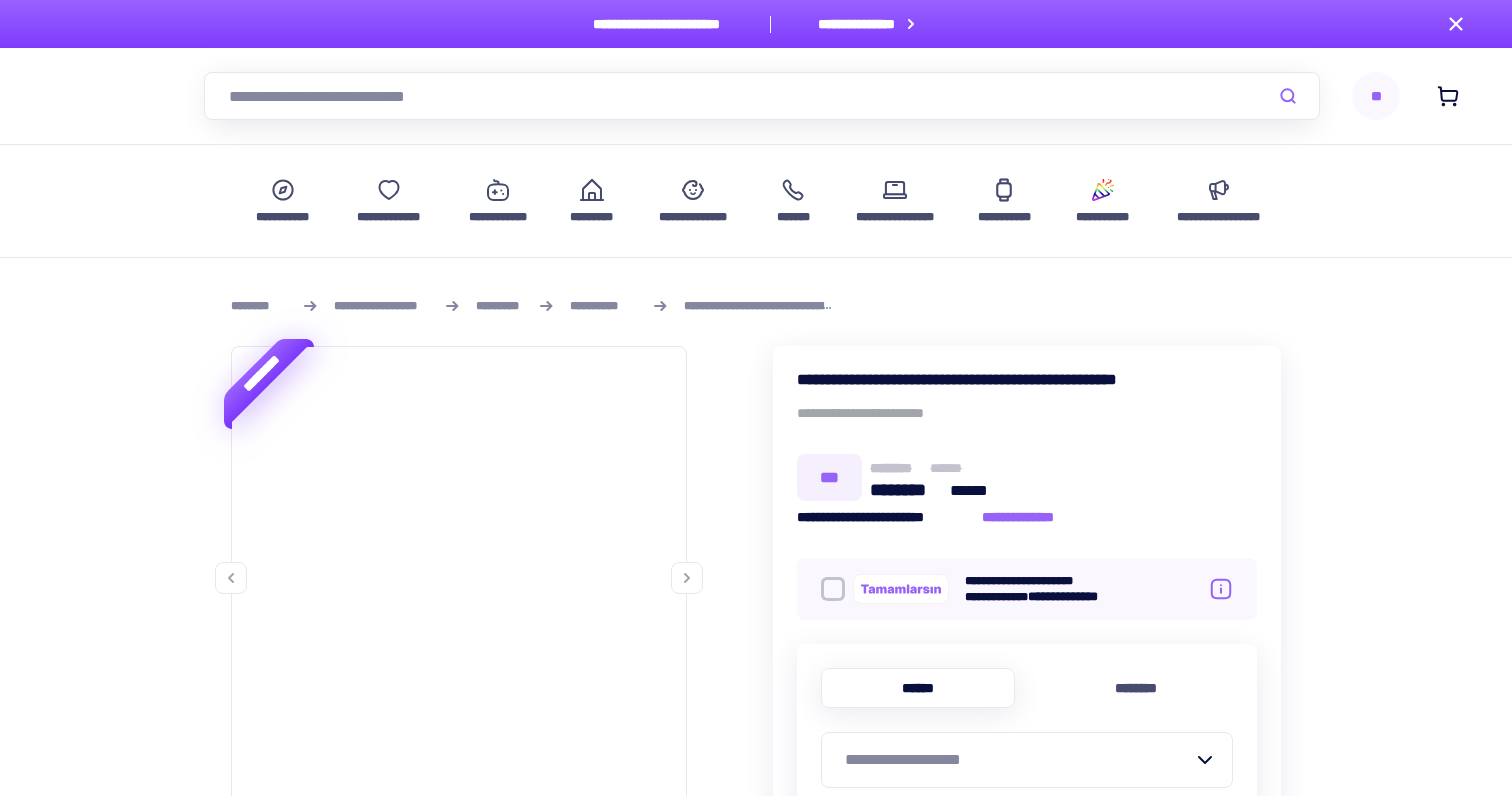scroll, scrollTop: 0, scrollLeft: 0, axis: both 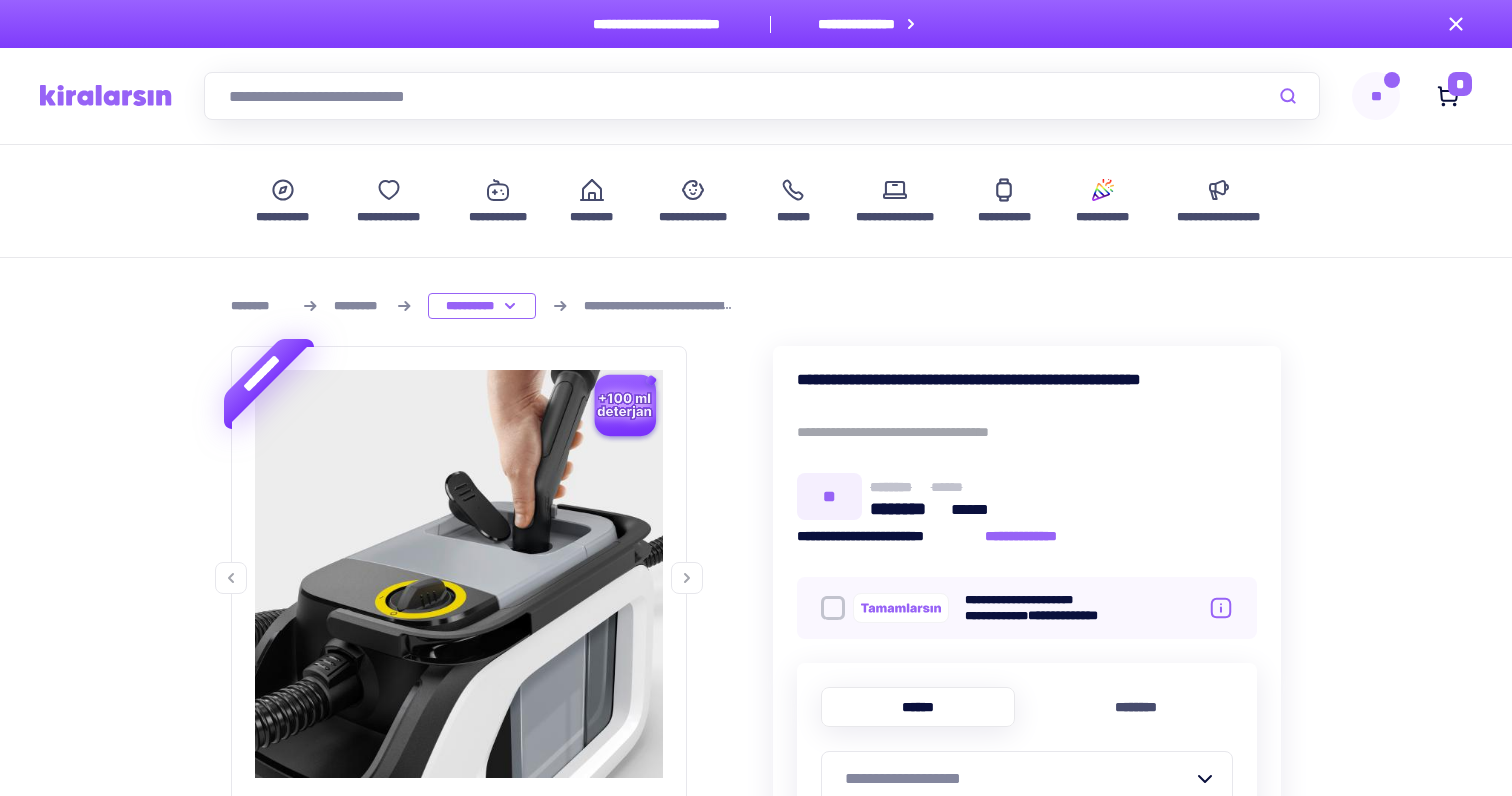 click on "**********" at bounding box center (756, 96) 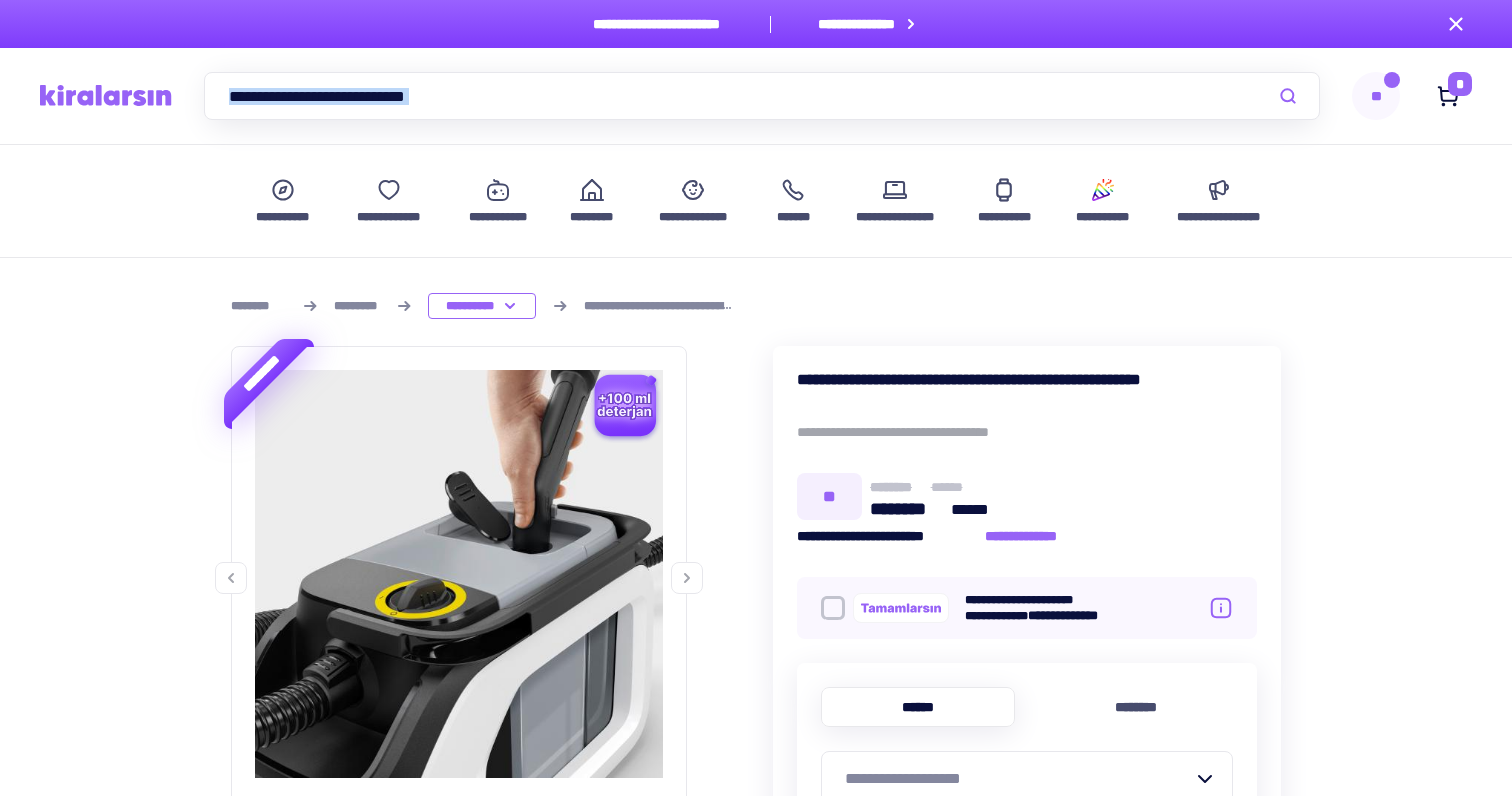 click on "**********" at bounding box center [756, 96] 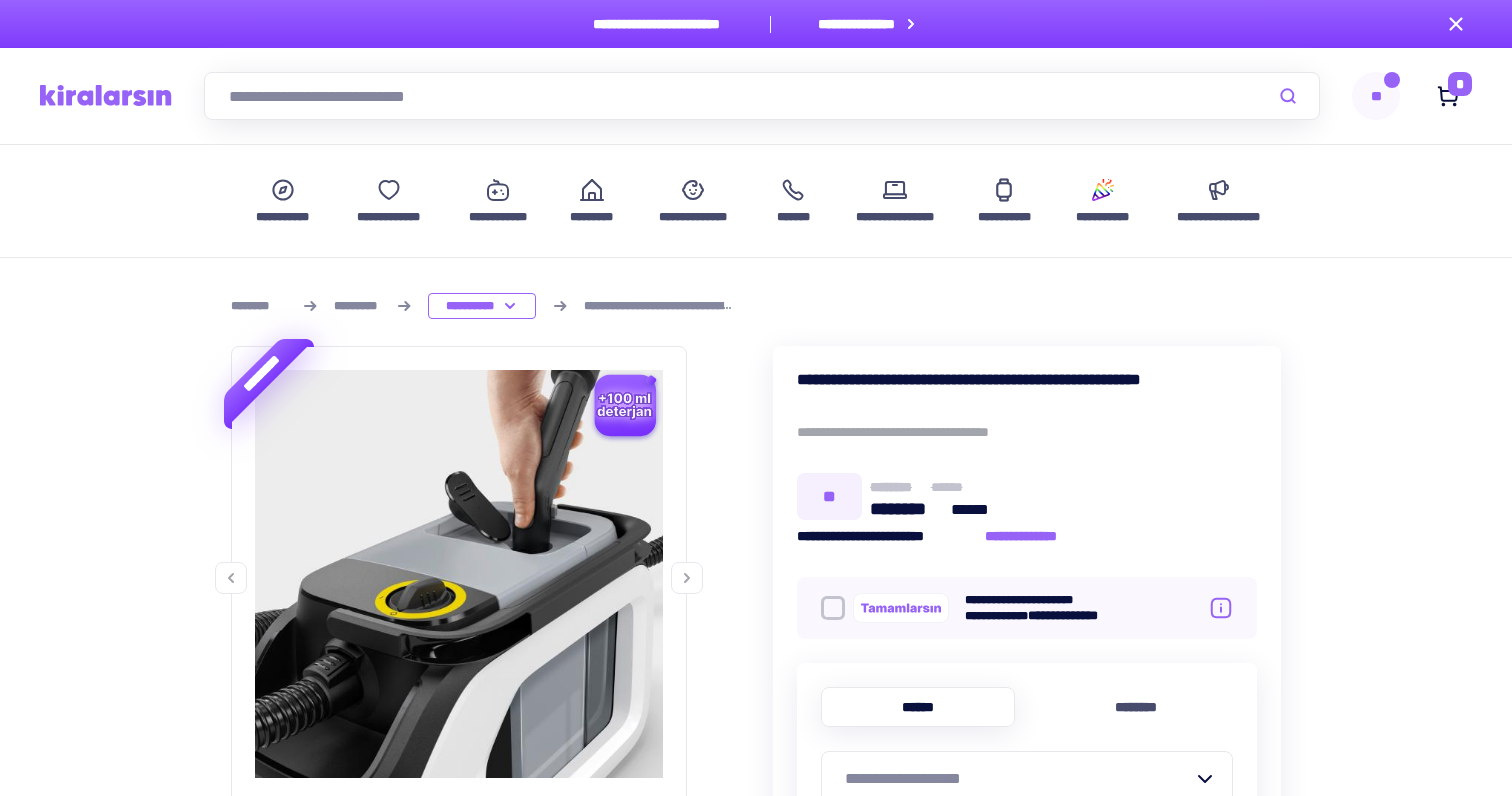click at bounding box center (762, 96) 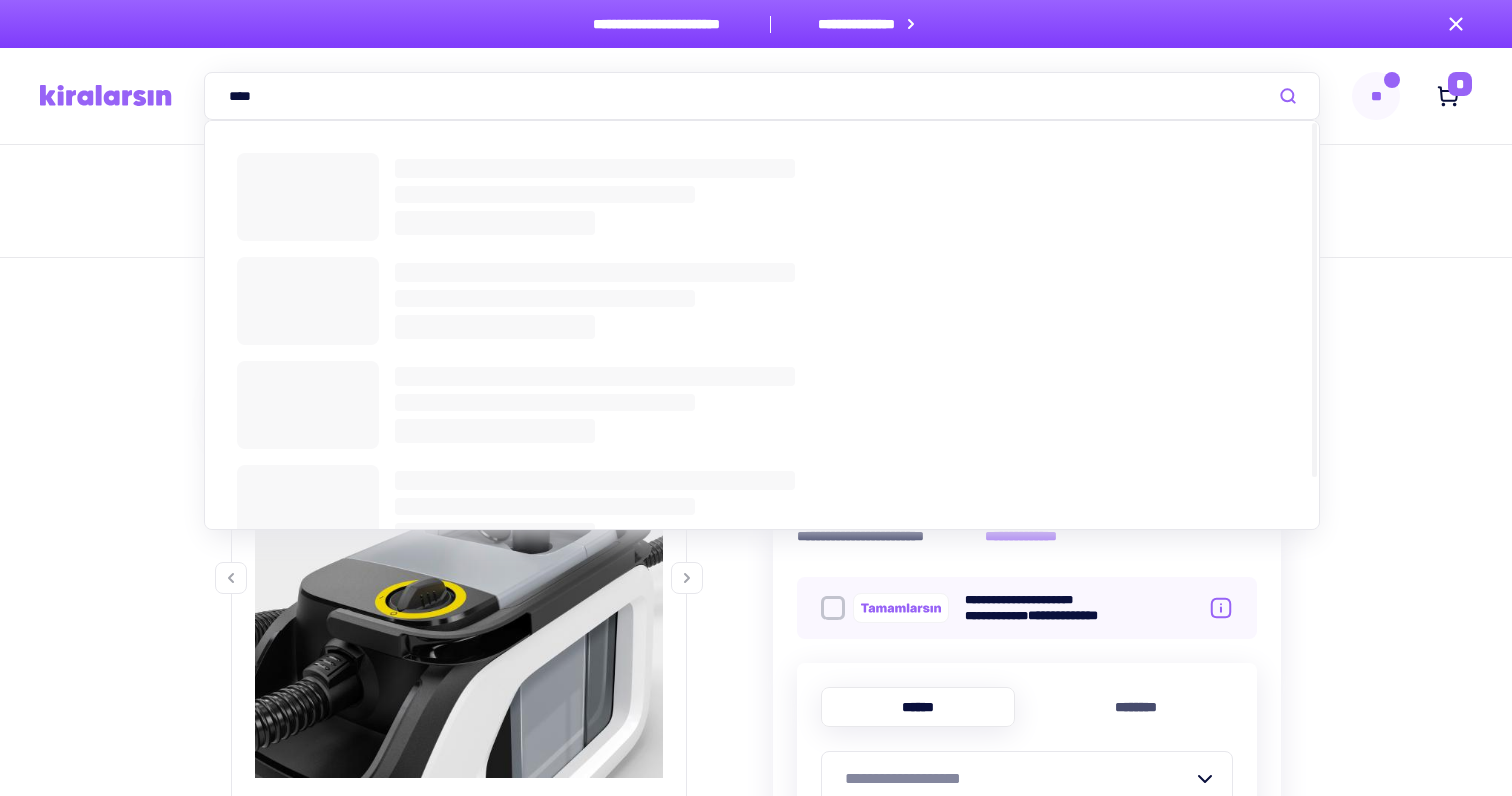 type on "****" 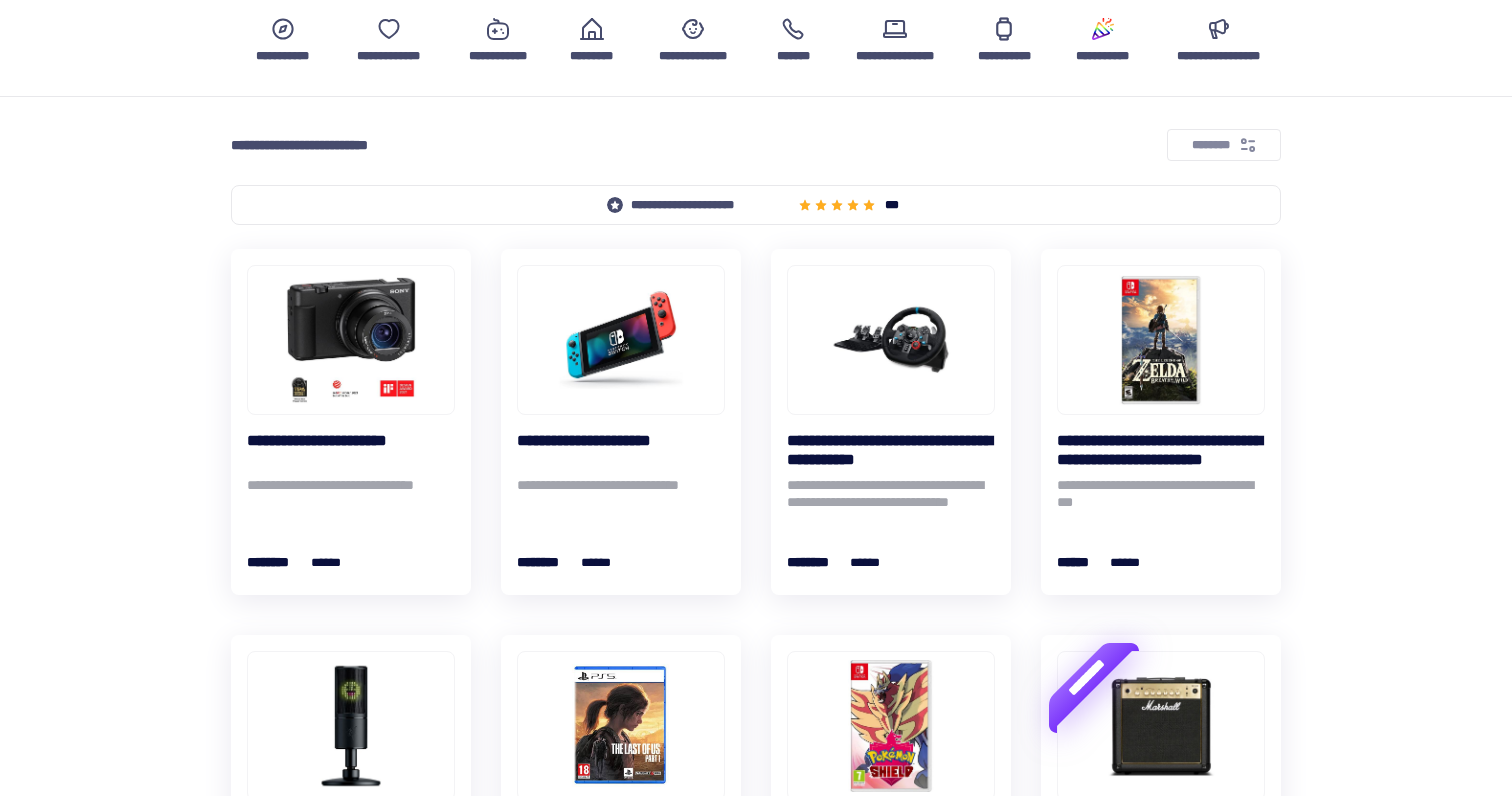 scroll, scrollTop: 254, scrollLeft: 0, axis: vertical 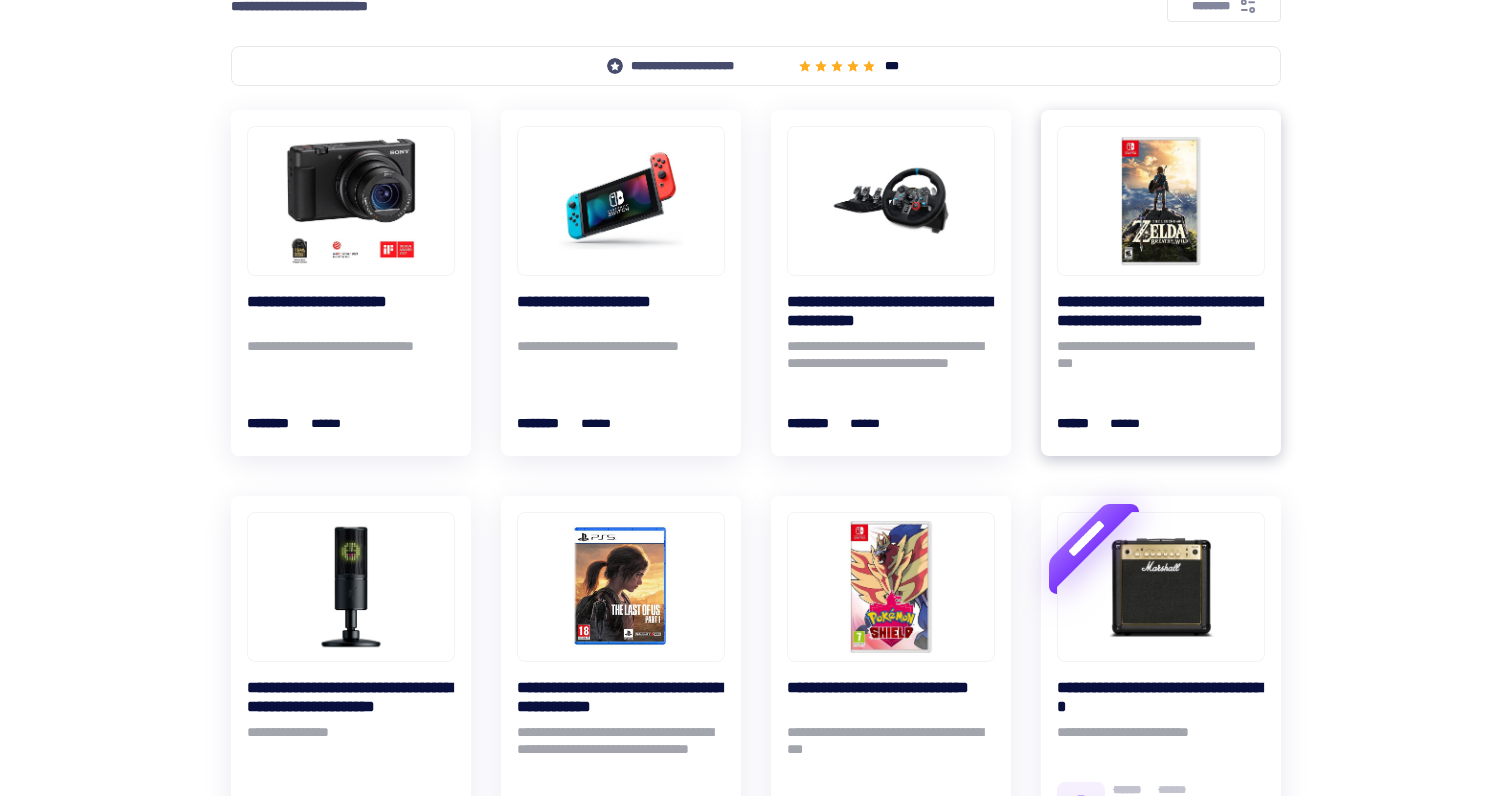 click at bounding box center (1161, 201) 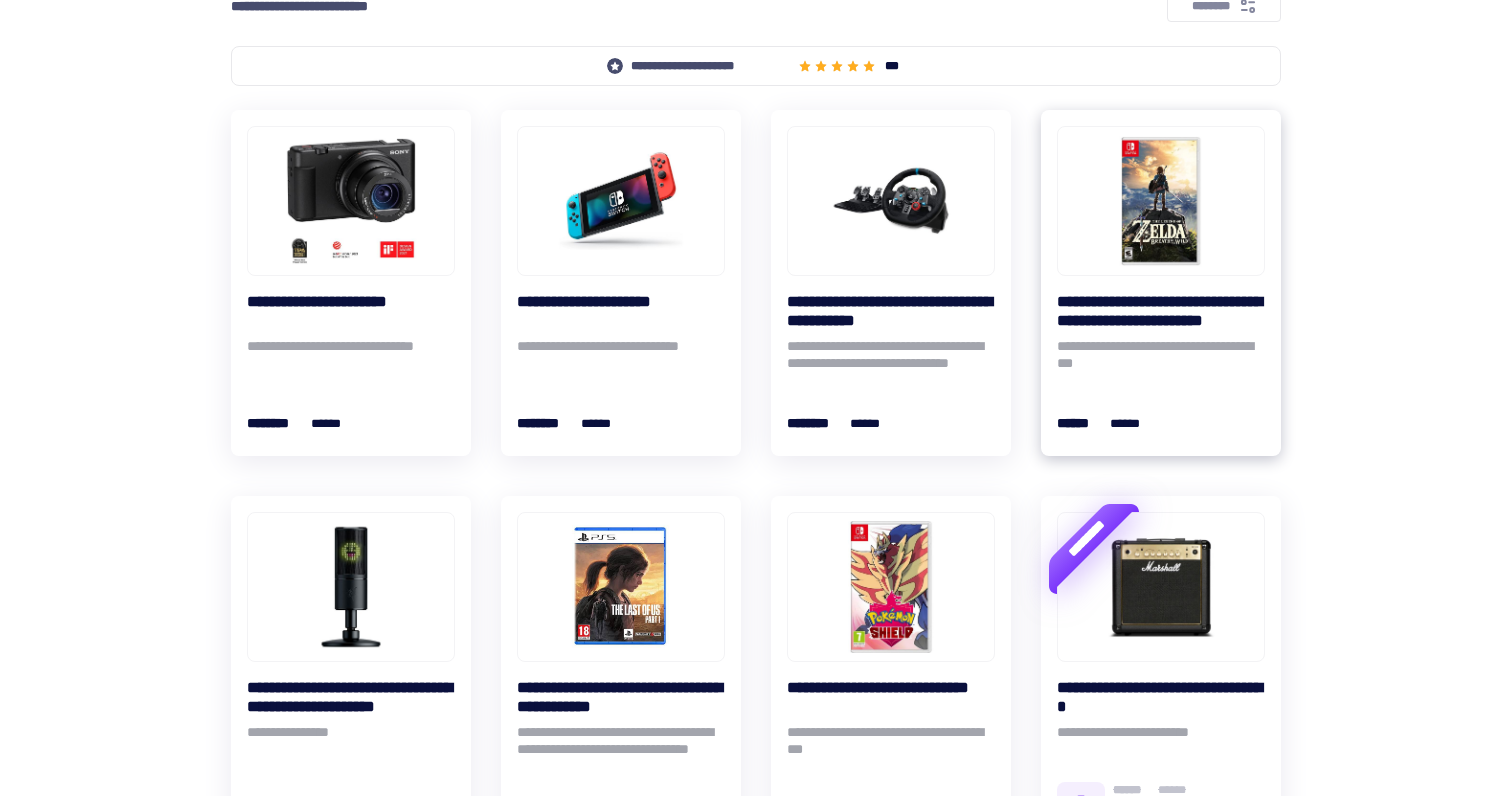 scroll, scrollTop: 0, scrollLeft: 0, axis: both 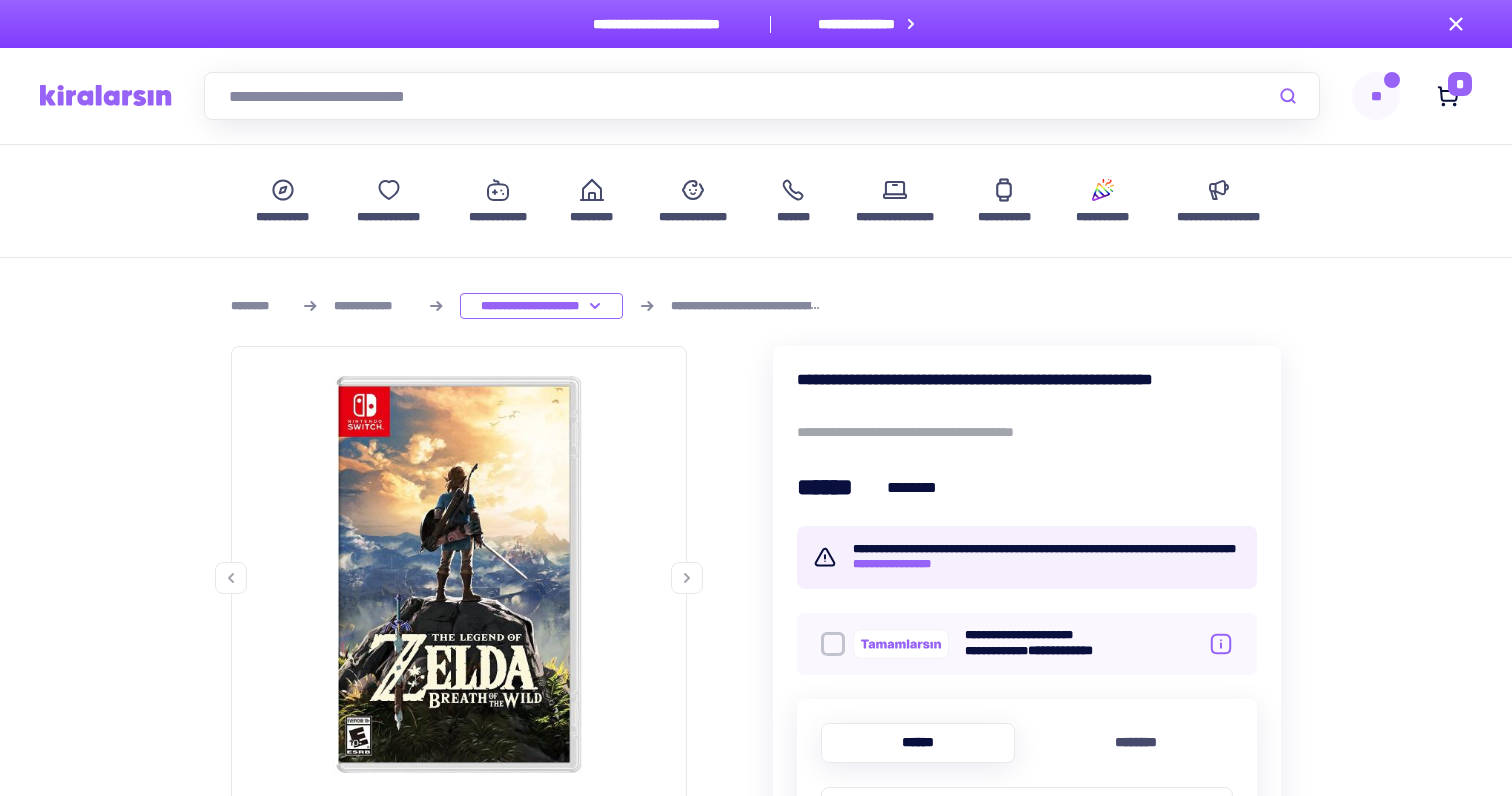 click at bounding box center [762, 96] 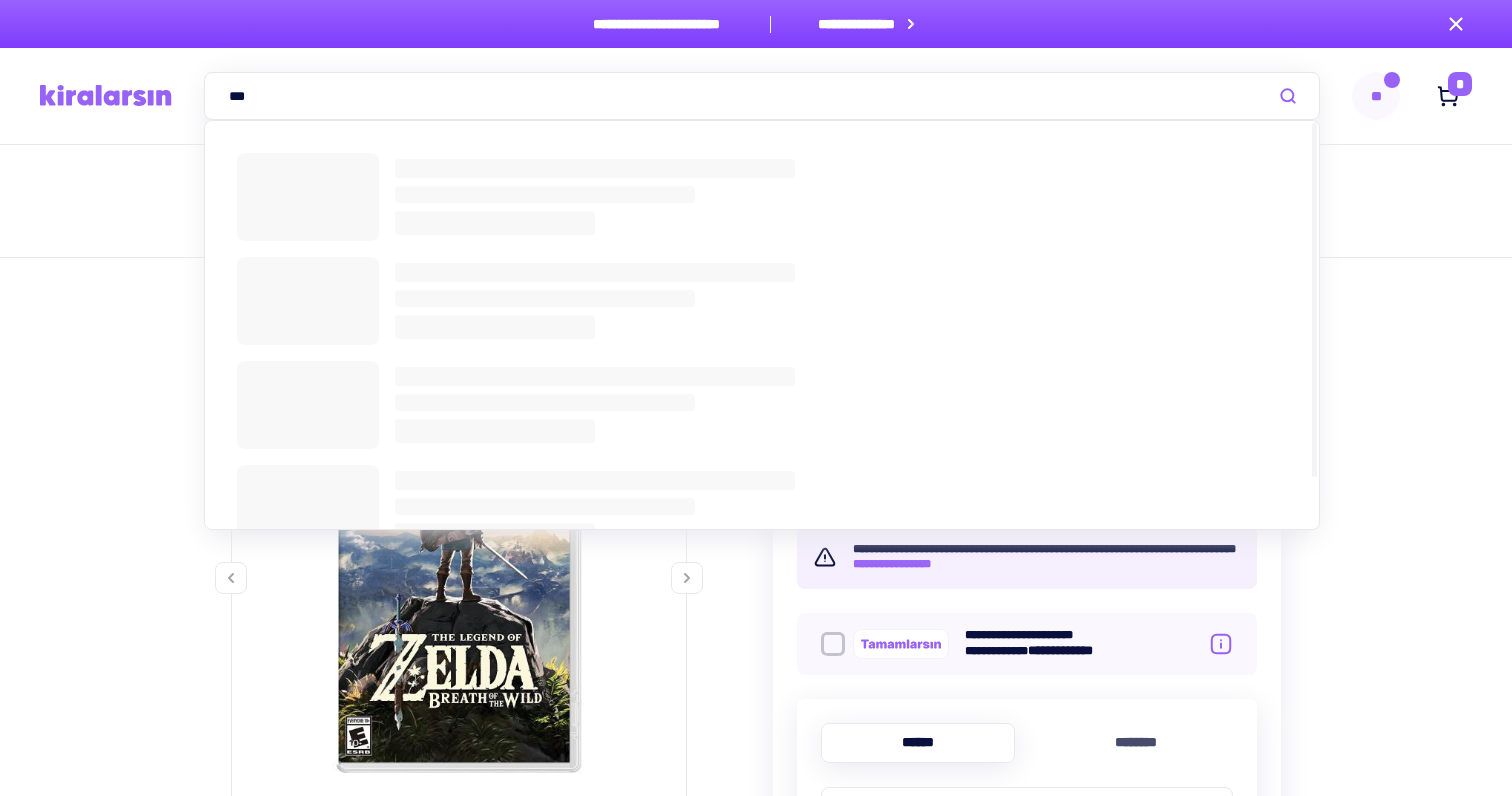type on "***" 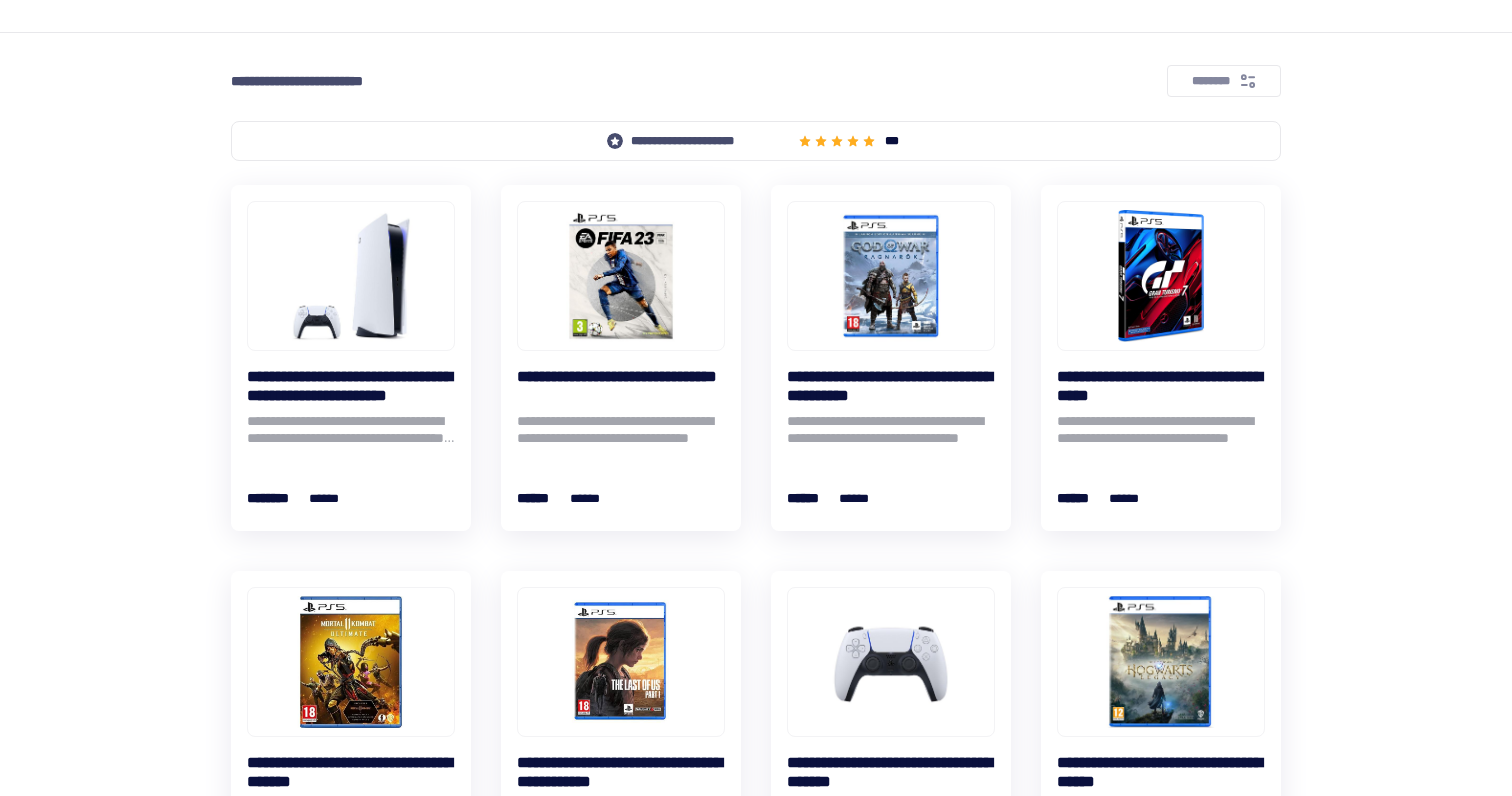 scroll, scrollTop: 274, scrollLeft: 0, axis: vertical 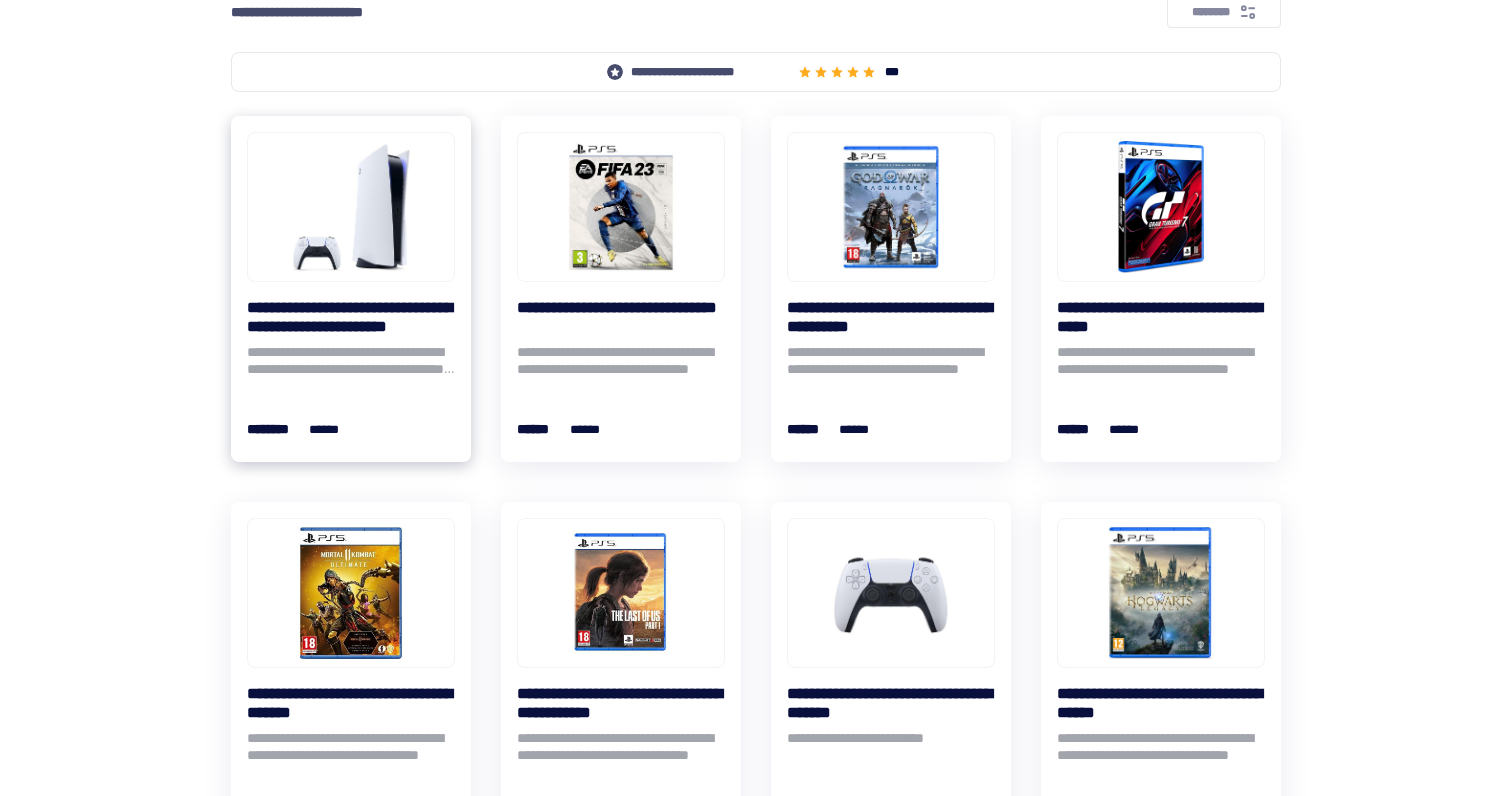 click at bounding box center (351, 207) 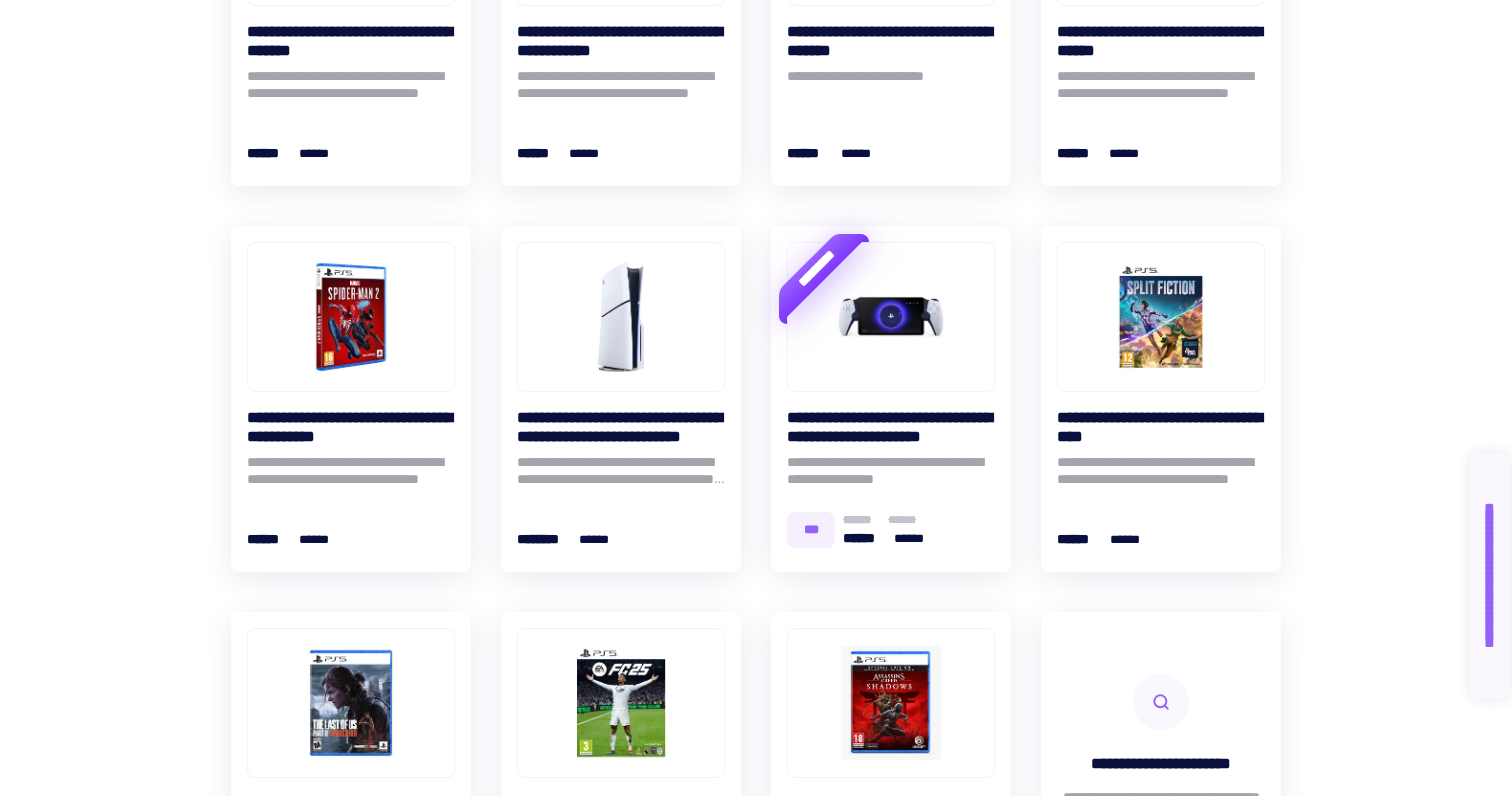 scroll, scrollTop: 972, scrollLeft: 0, axis: vertical 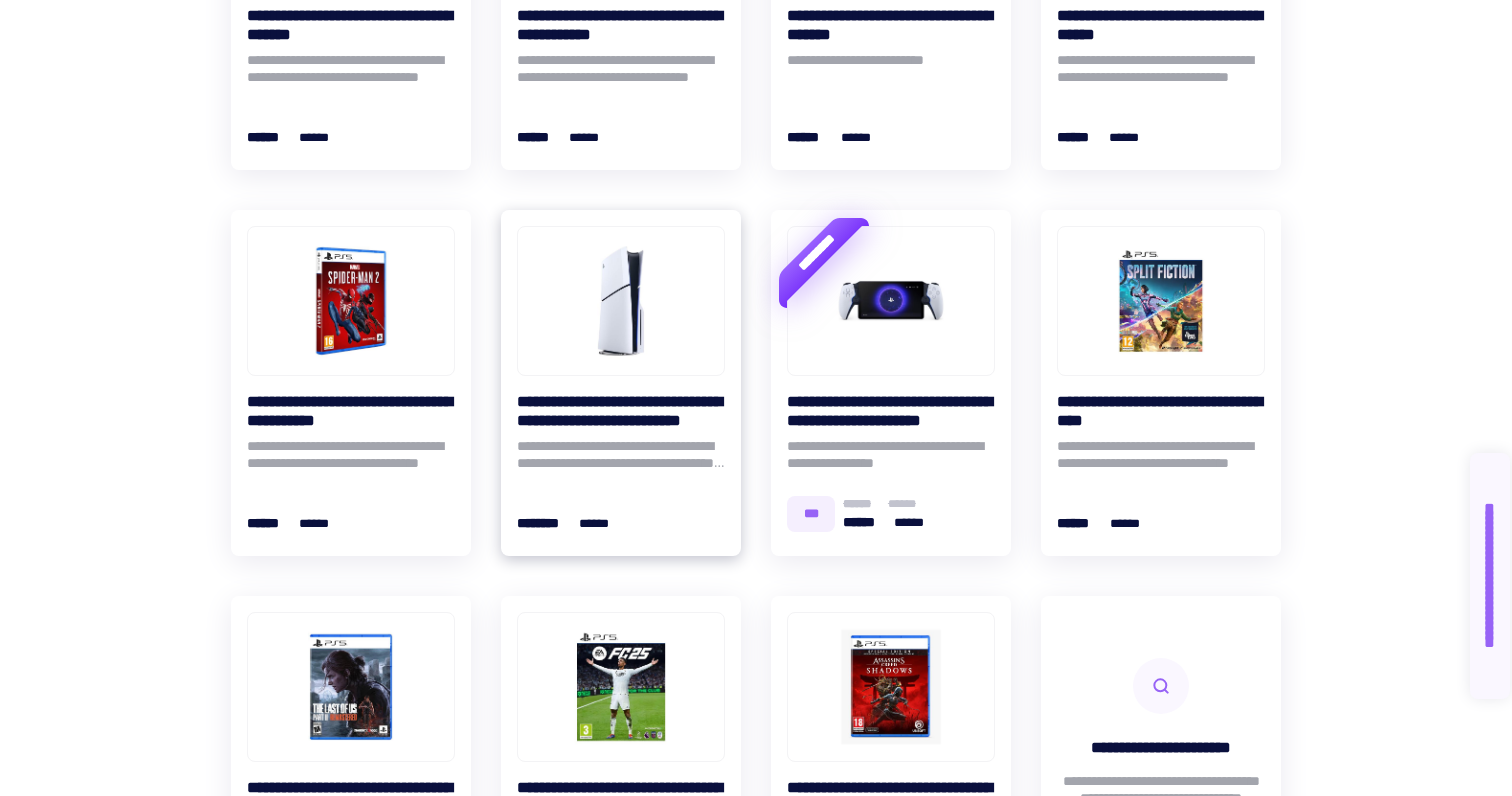 click at bounding box center (621, 301) 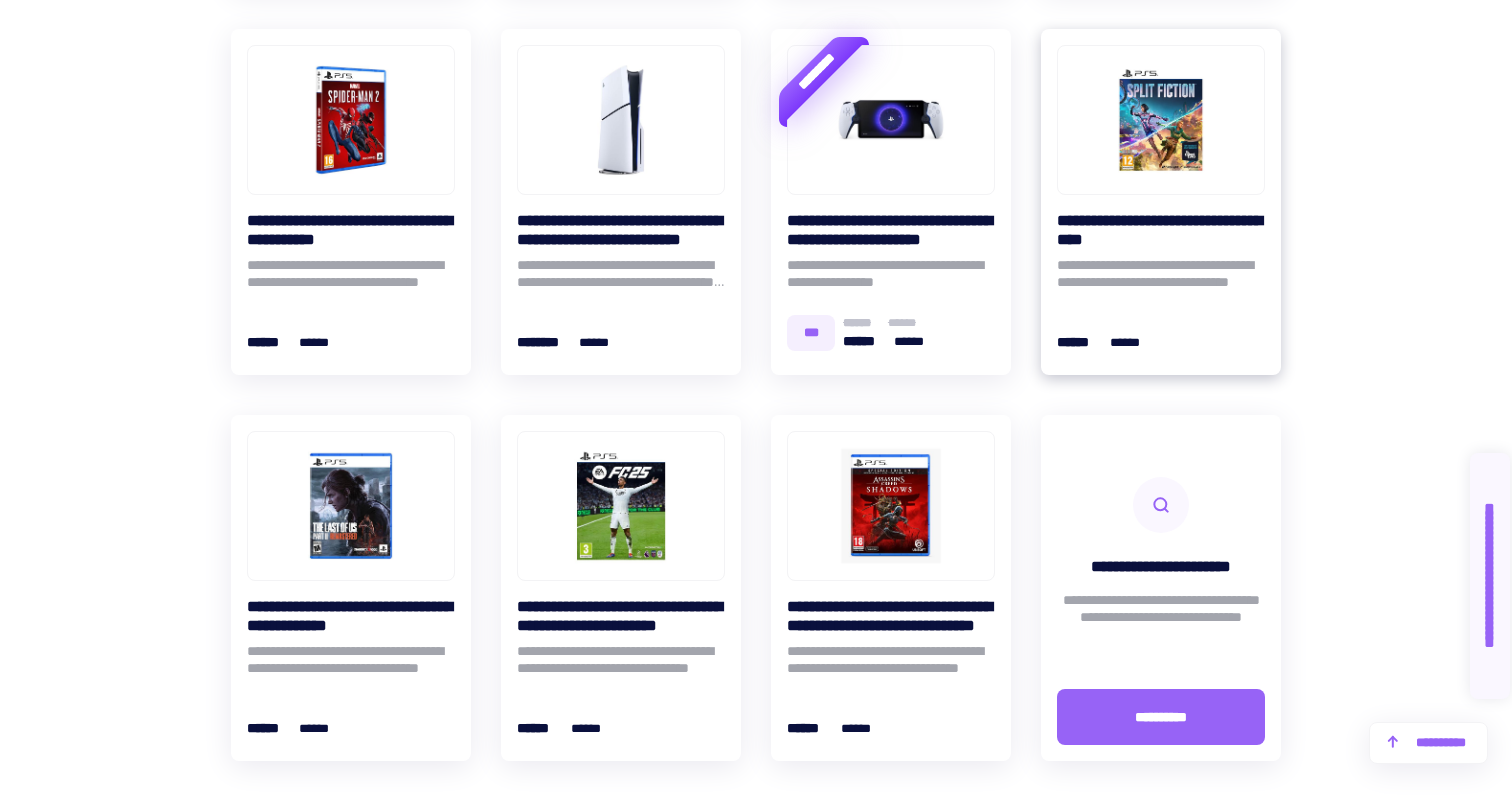 scroll, scrollTop: 0, scrollLeft: 0, axis: both 